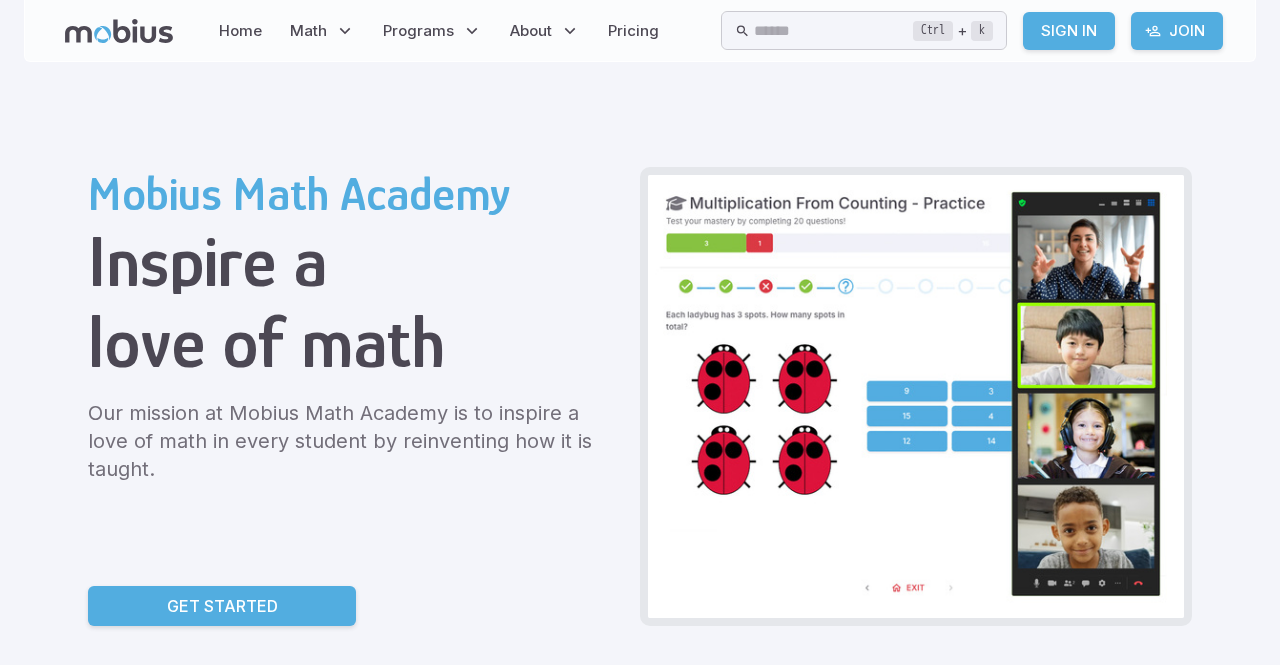 scroll, scrollTop: 0, scrollLeft: 0, axis: both 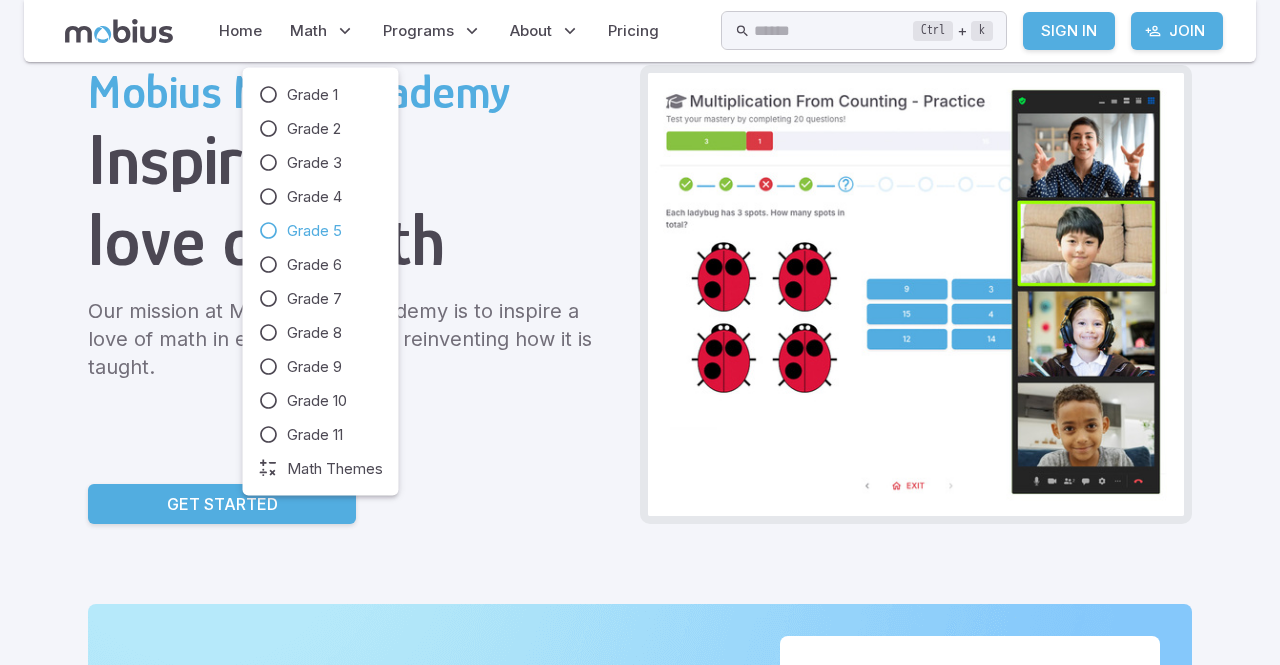 click on "Grade 5" at bounding box center [314, 231] 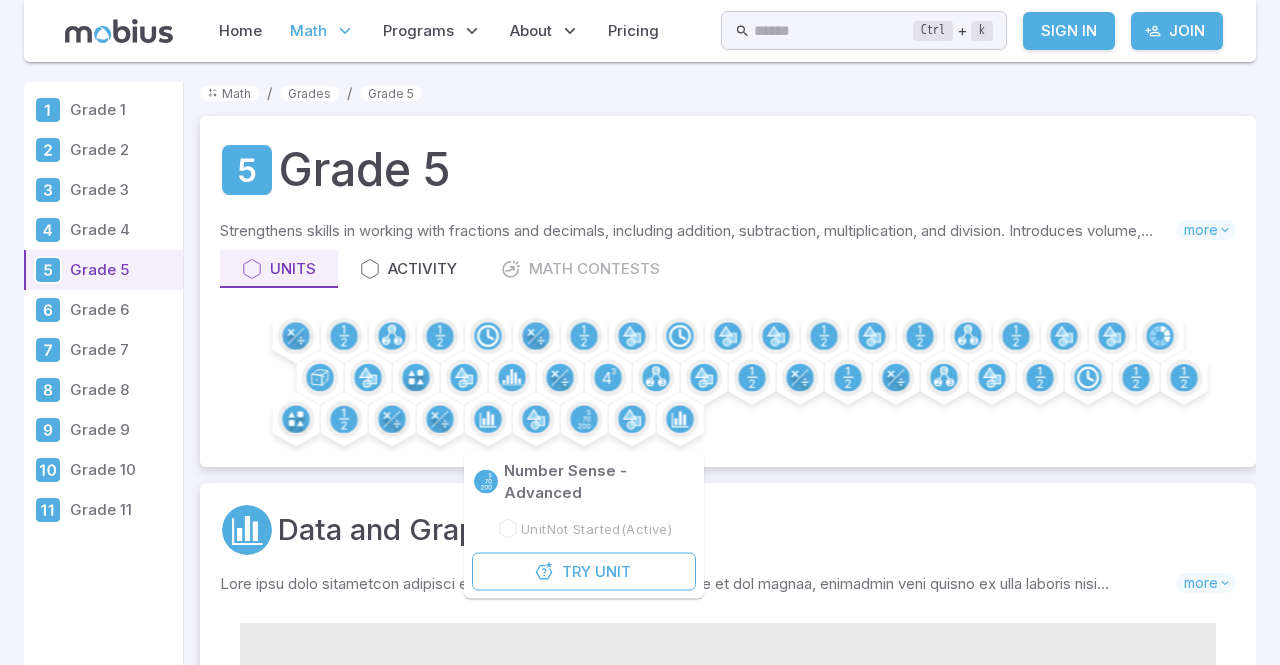 scroll, scrollTop: 257, scrollLeft: 0, axis: vertical 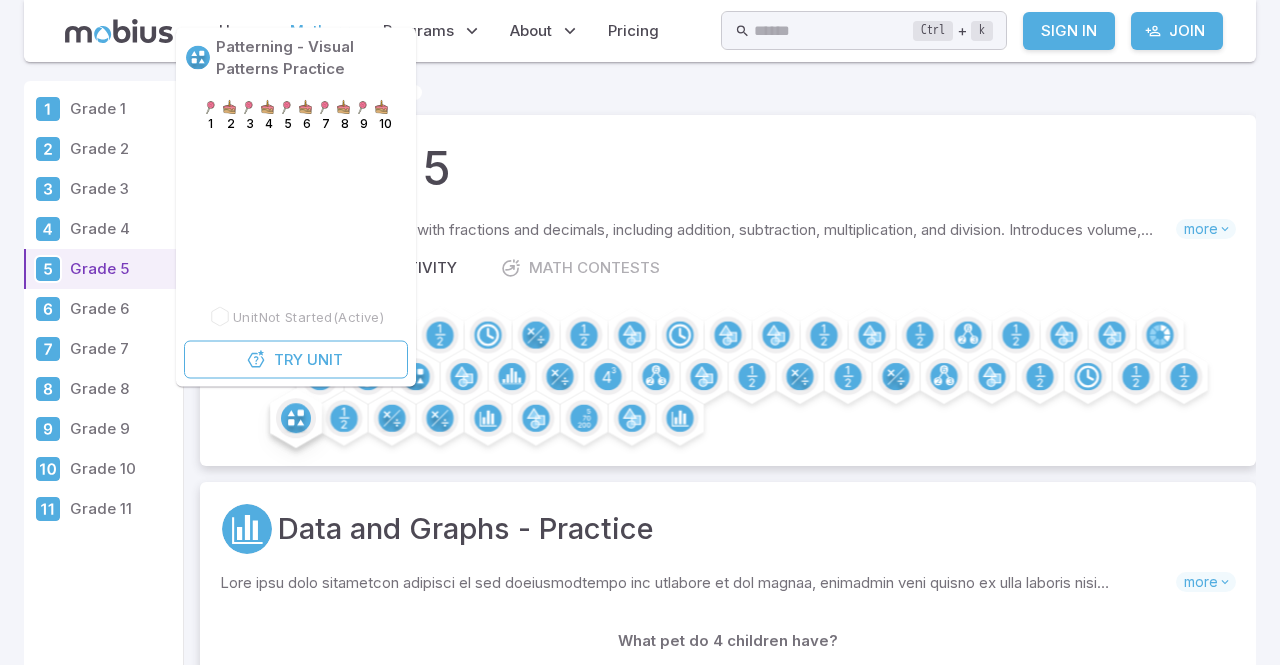 click 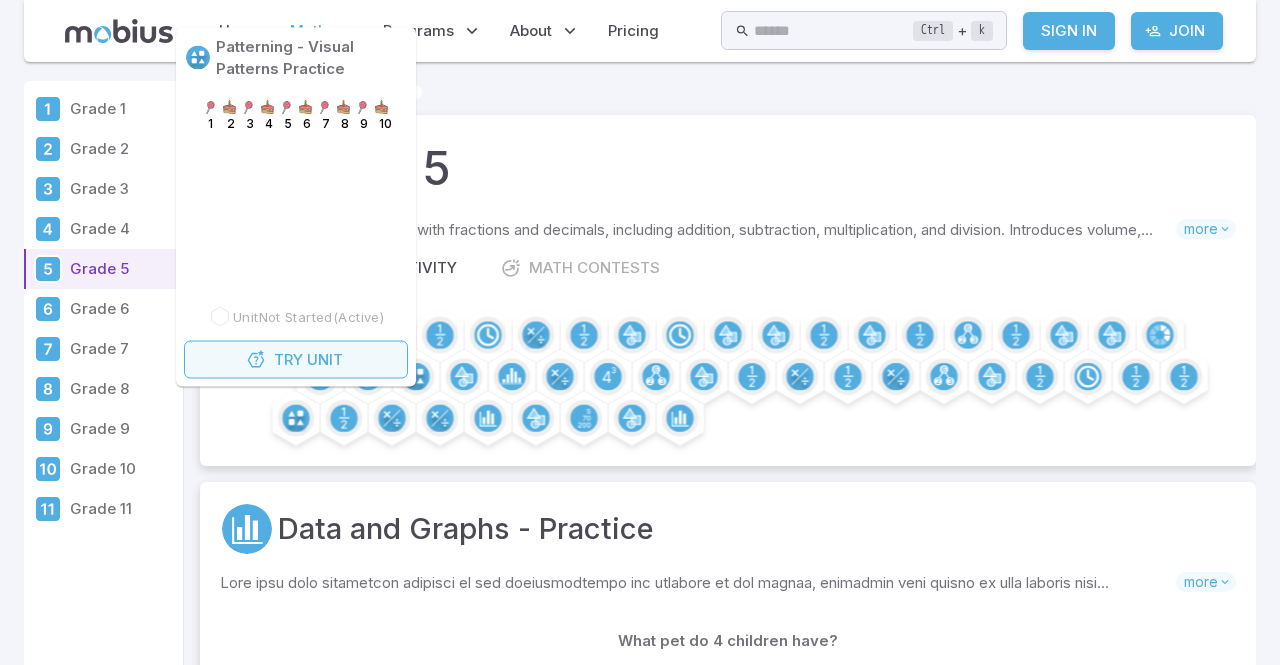click on "Unit" at bounding box center (325, 360) 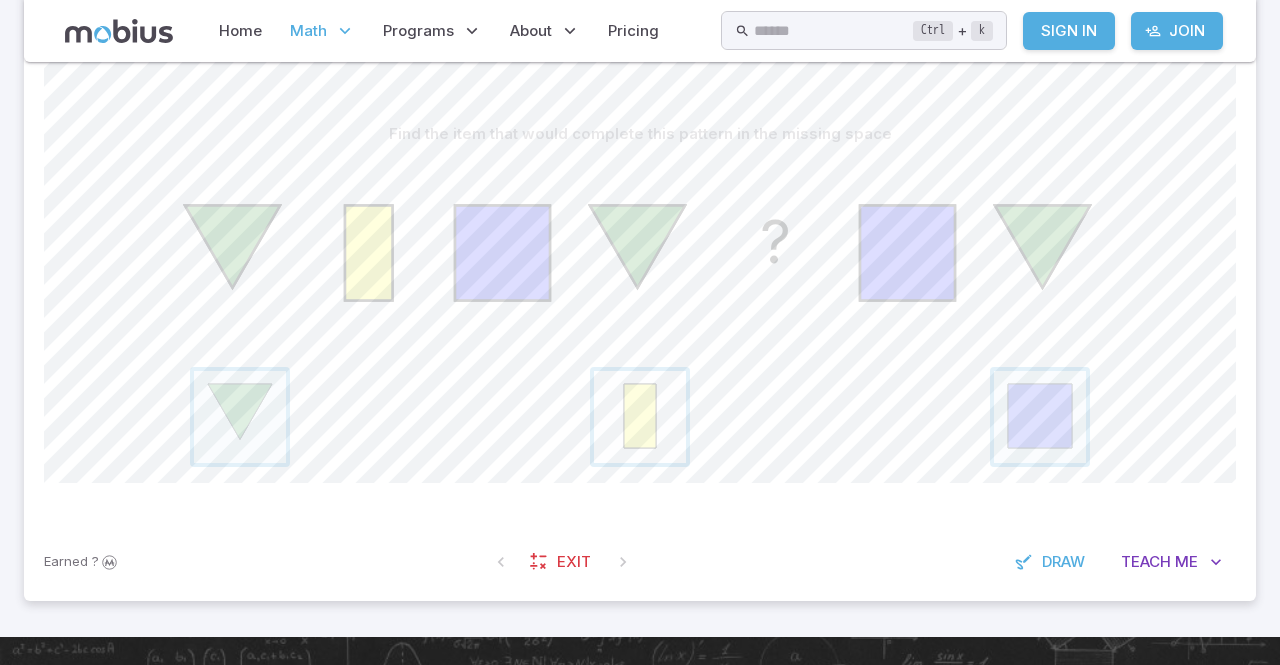 scroll, scrollTop: 497, scrollLeft: 0, axis: vertical 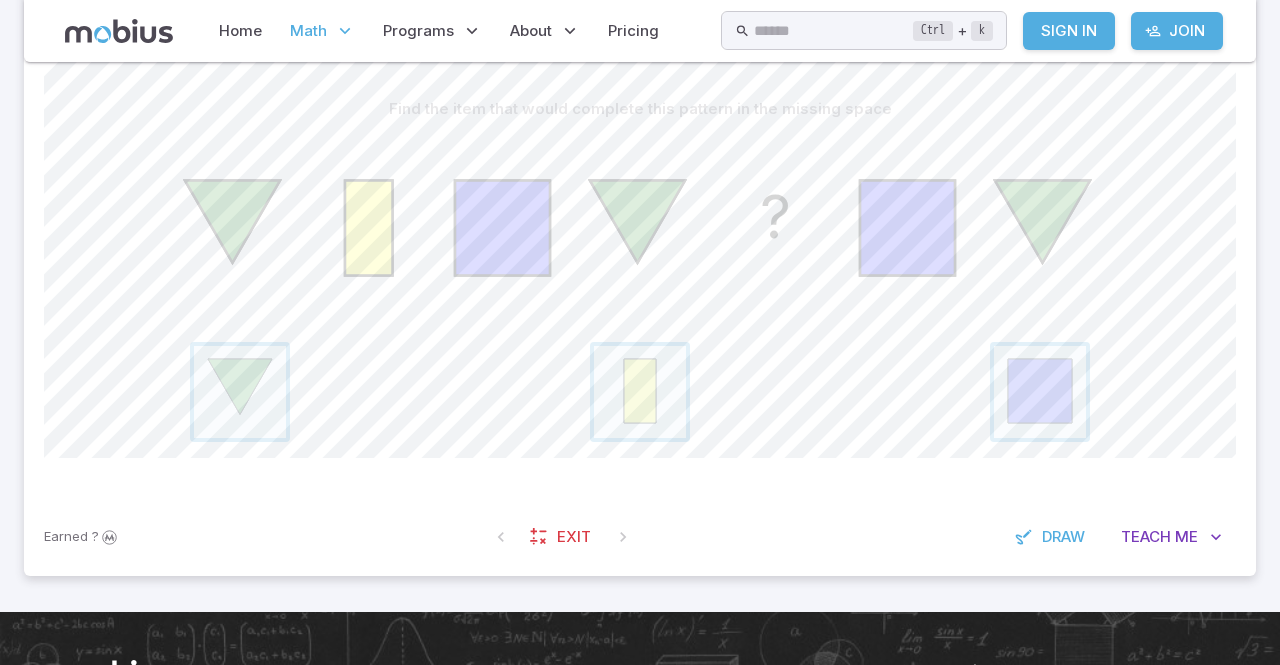 drag, startPoint x: 609, startPoint y: 412, endPoint x: 516, endPoint y: 408, distance: 93.08598 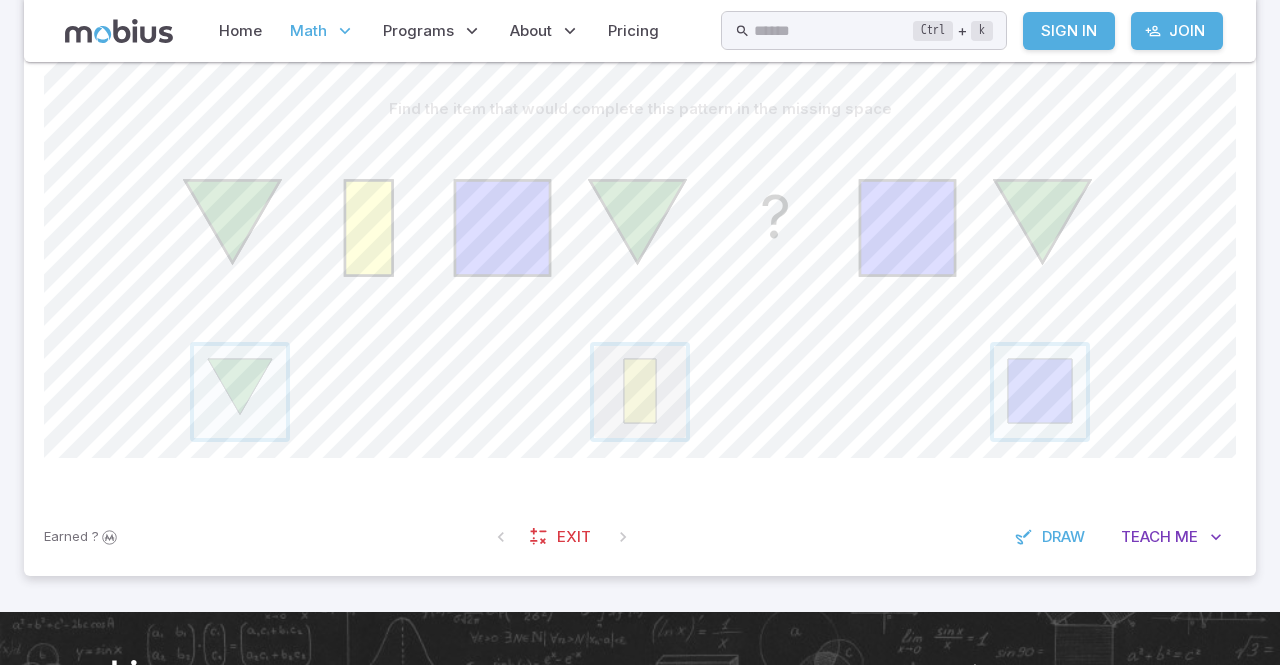 click at bounding box center [640, 392] 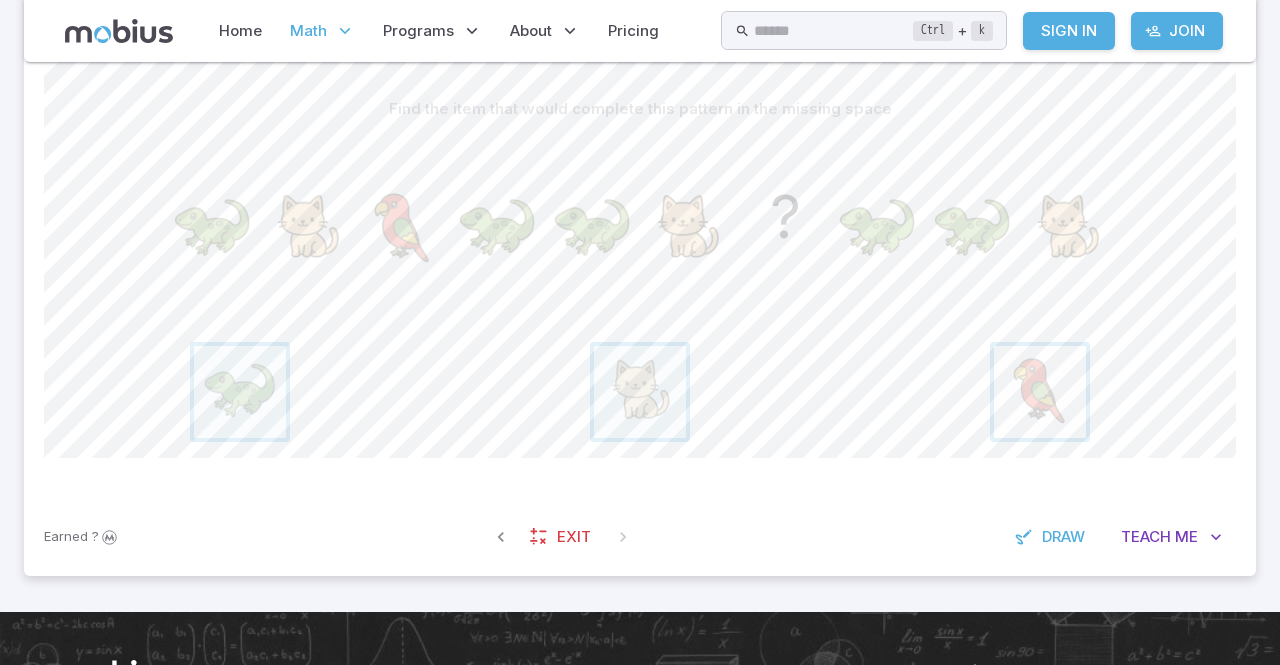 click at bounding box center [1040, 392] 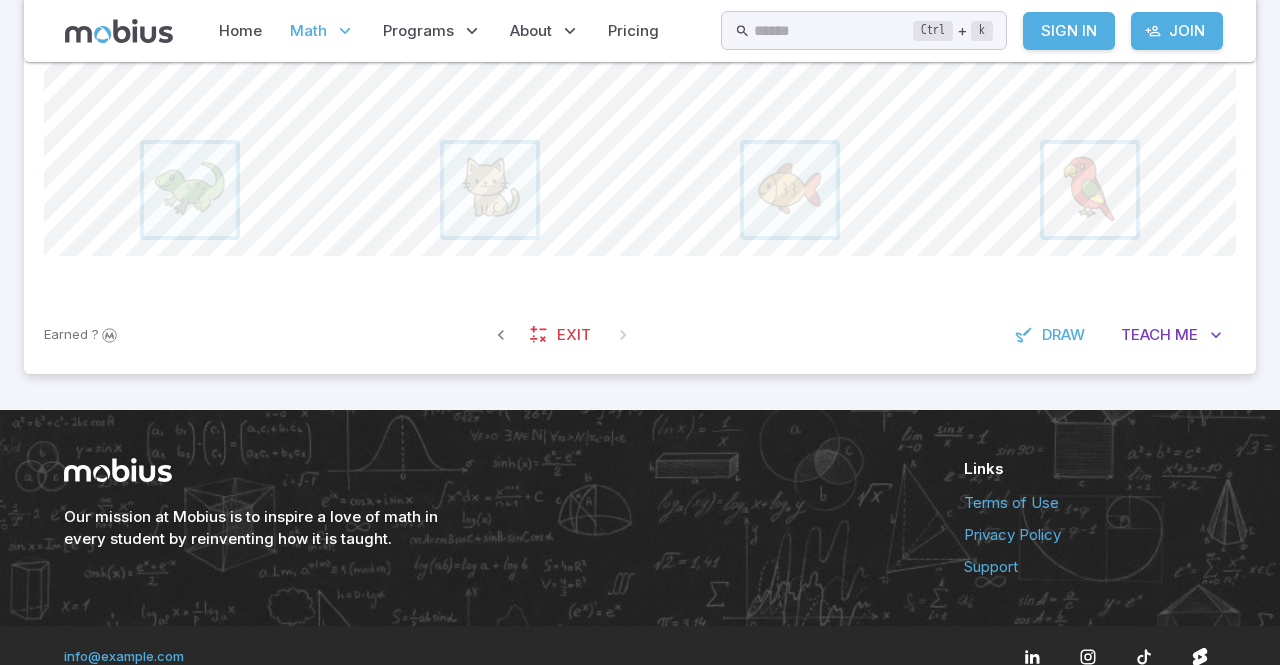click at bounding box center (1090, 190) 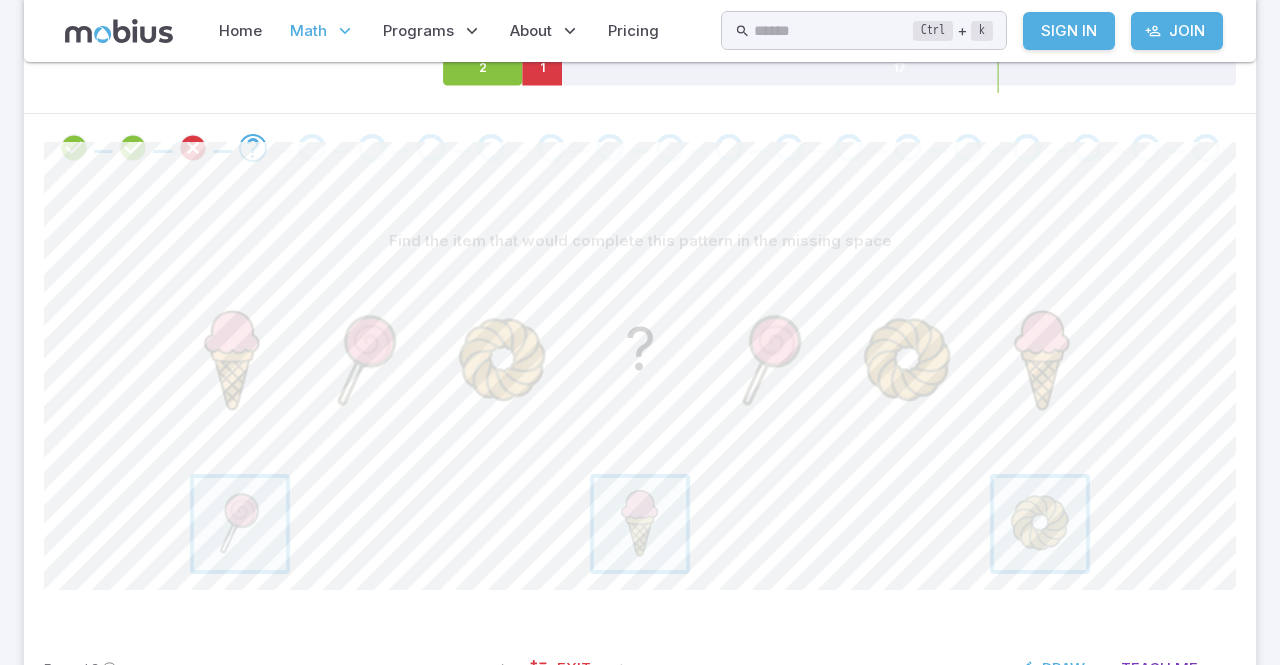 scroll, scrollTop: 364, scrollLeft: 0, axis: vertical 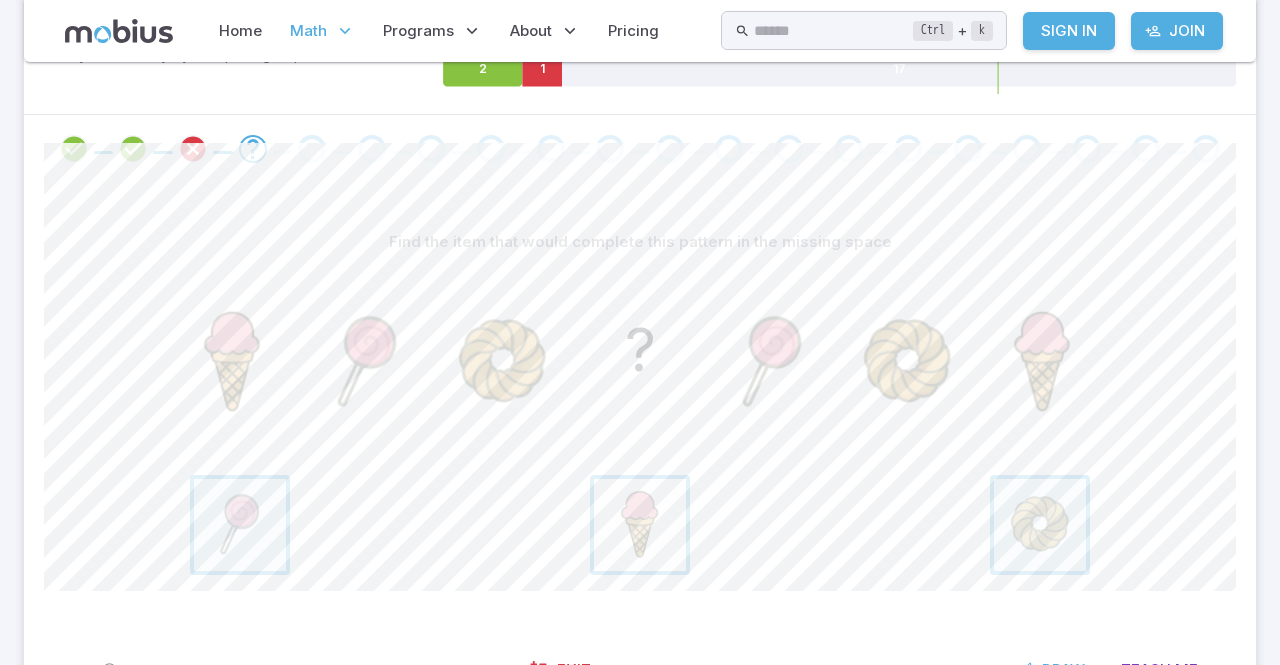 click at bounding box center (640, 525) 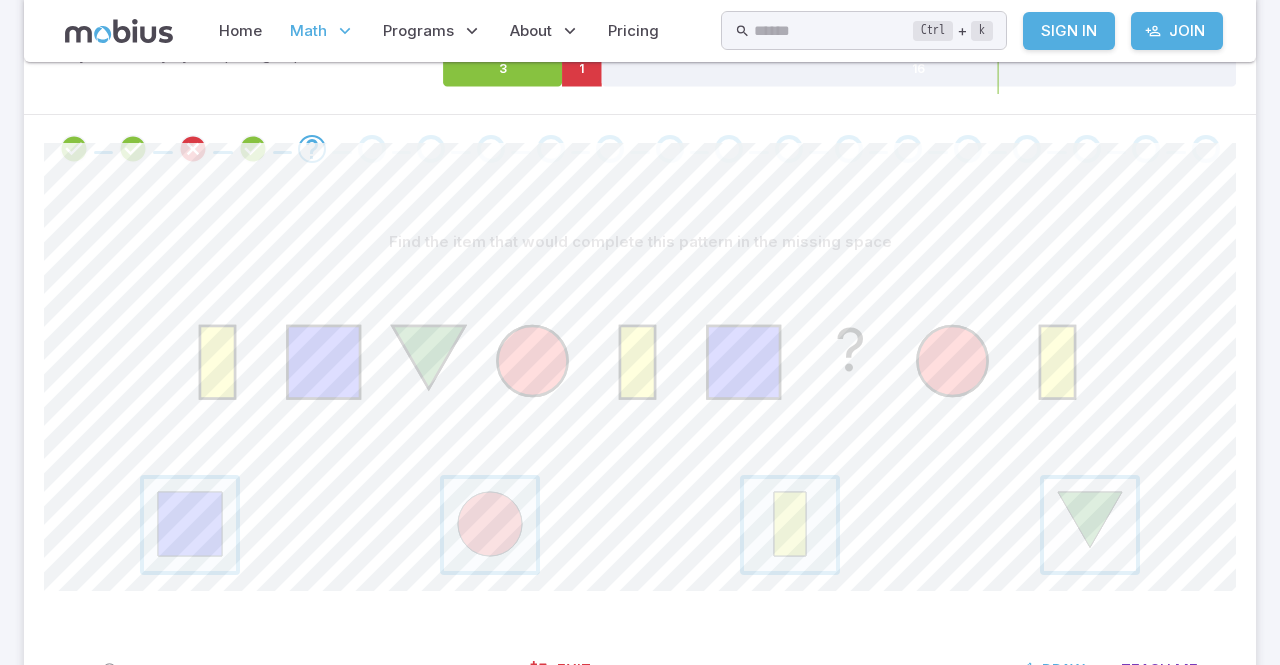 click at bounding box center (1090, 525) 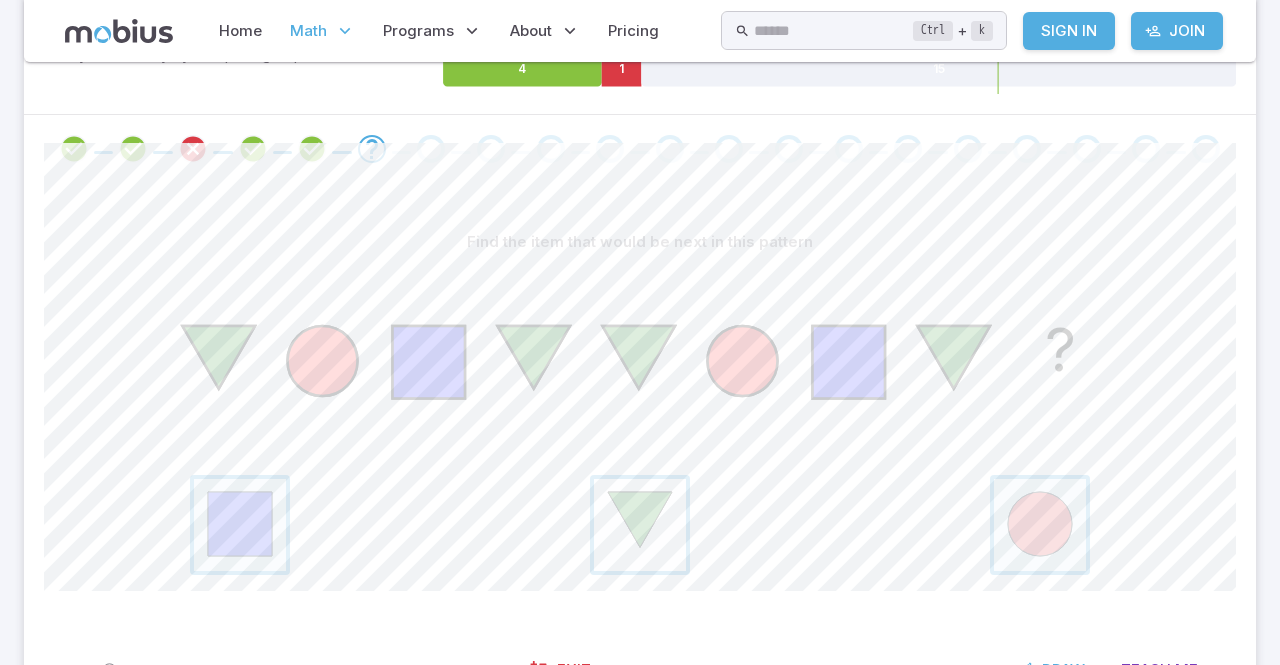 click at bounding box center [640, 525] 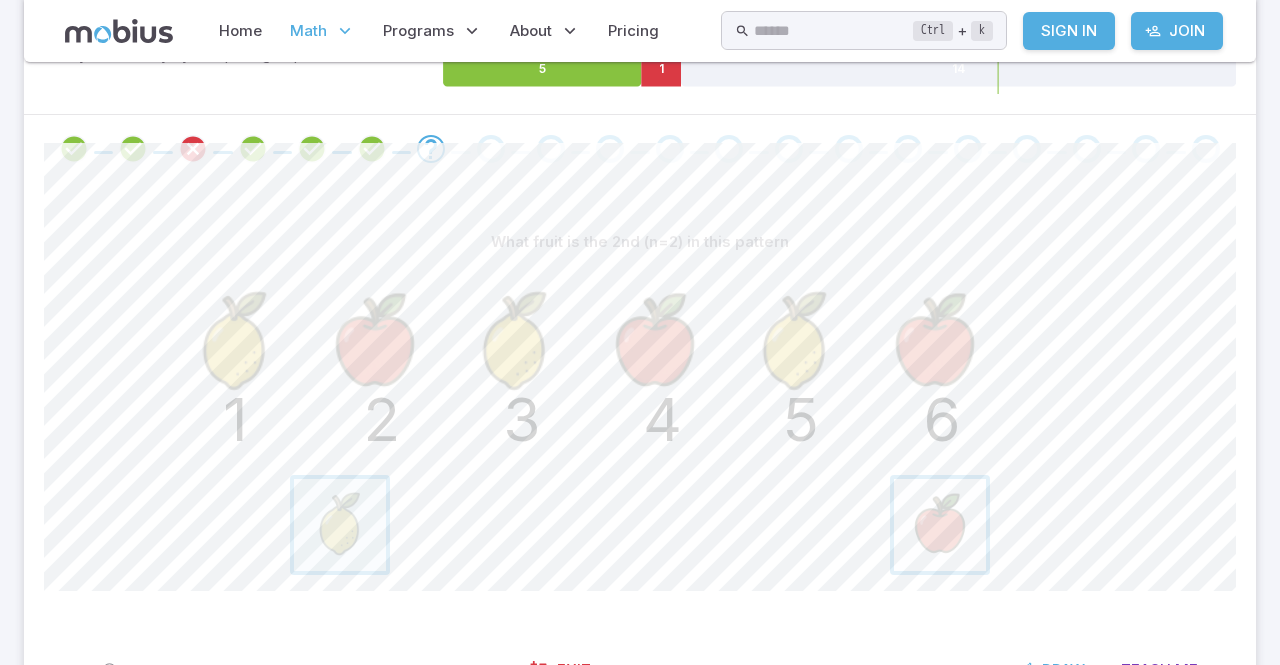click at bounding box center (940, 525) 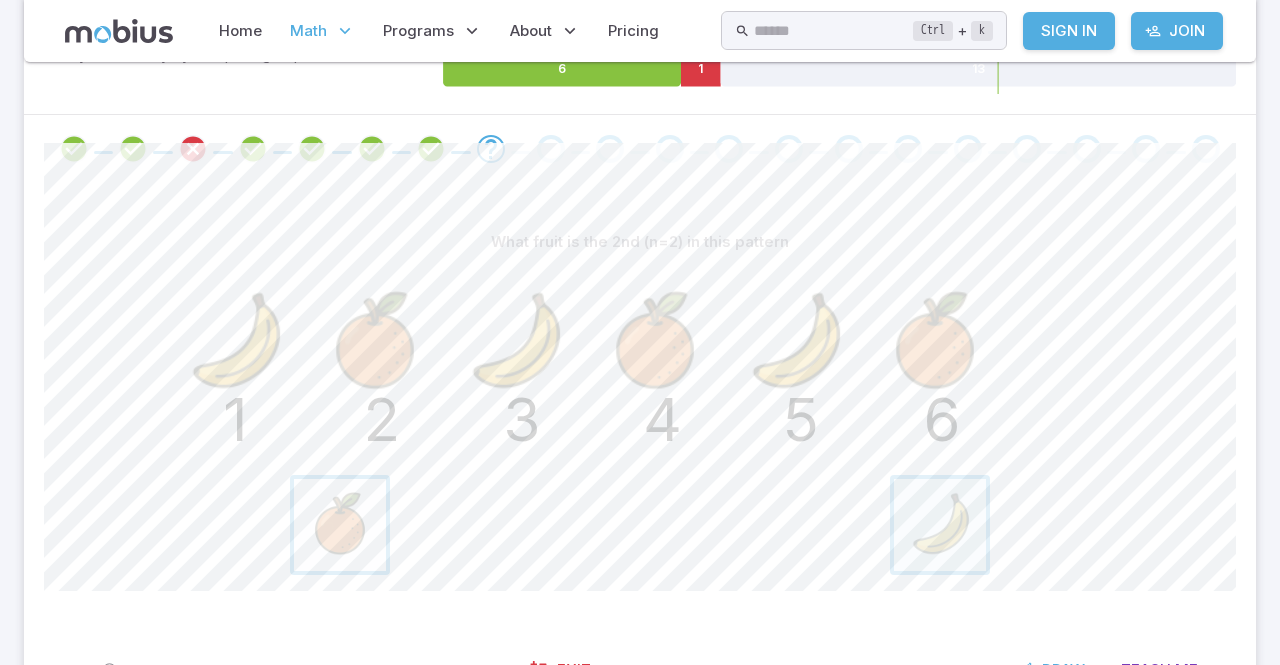 click at bounding box center [340, 525] 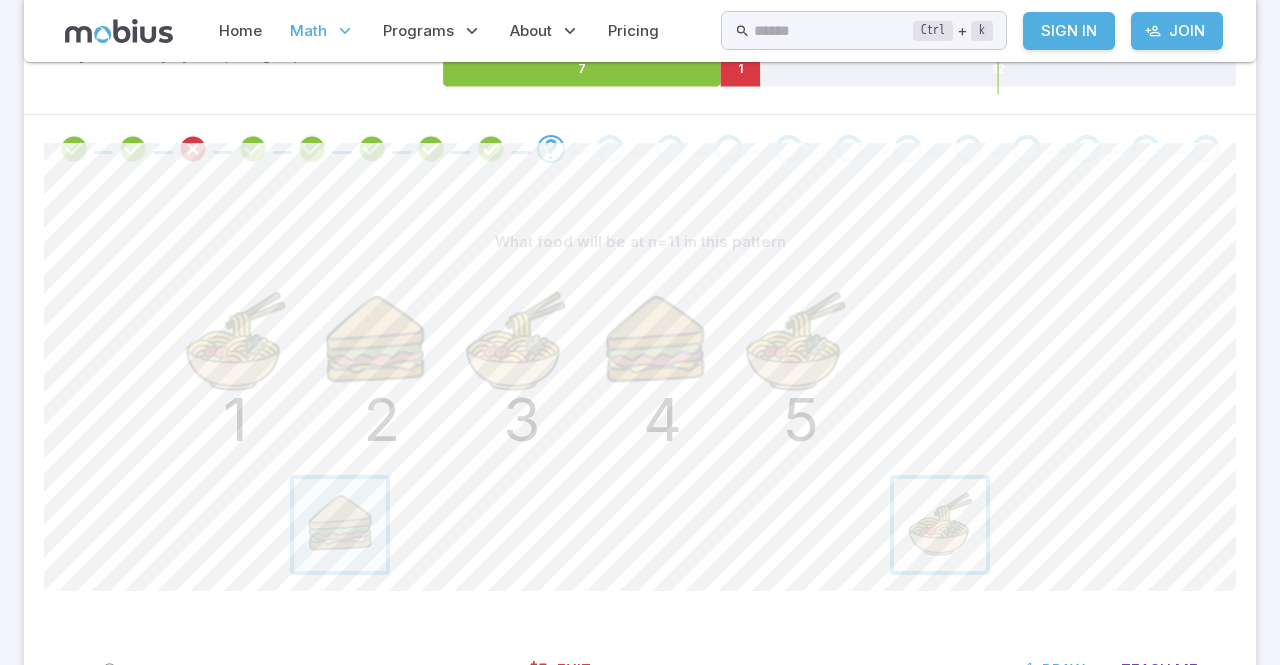 click at bounding box center (940, 525) 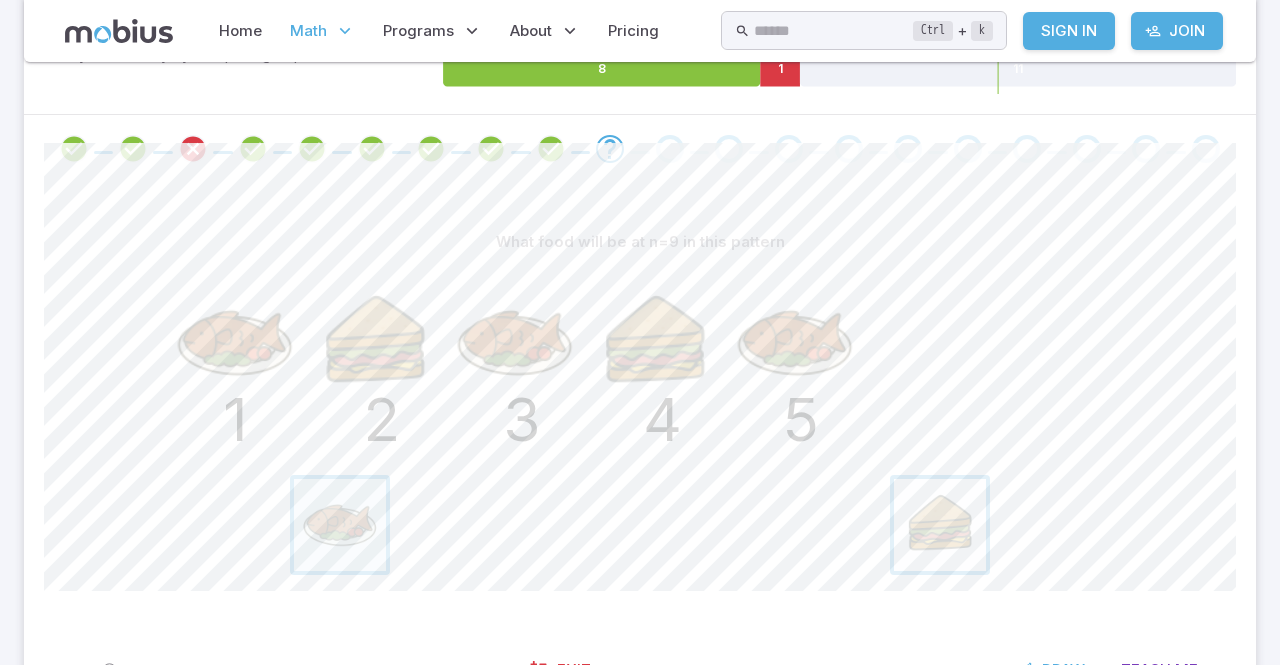 click at bounding box center [940, 525] 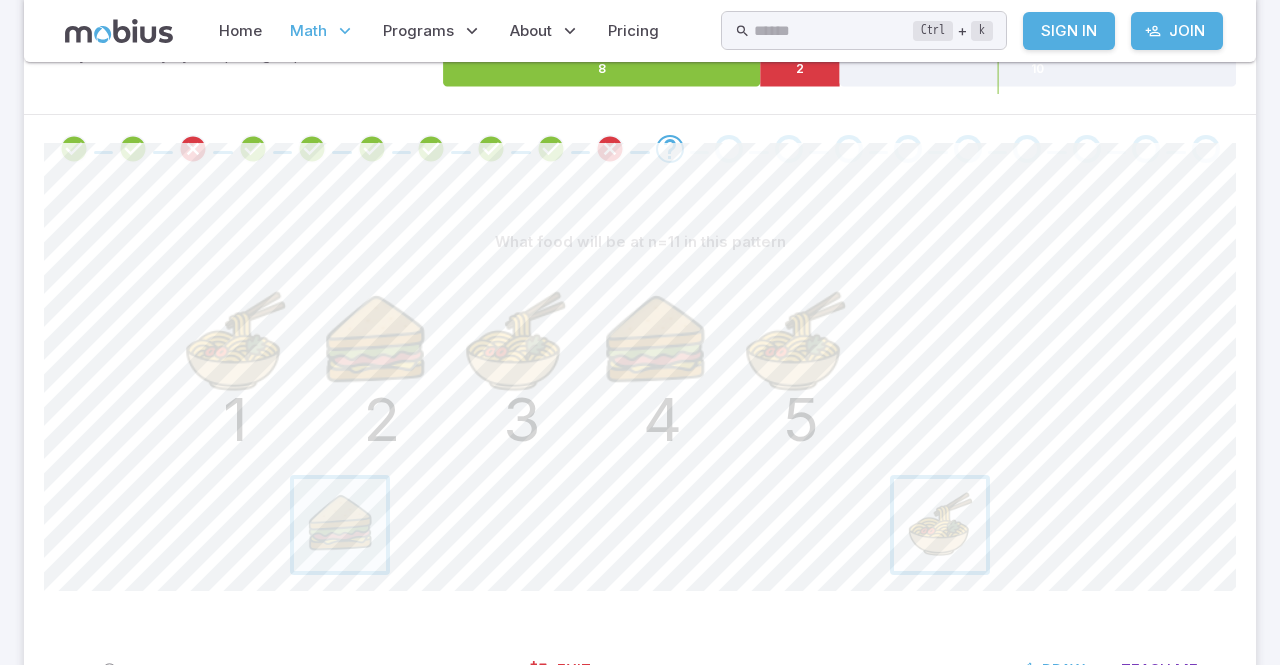 click at bounding box center [940, 525] 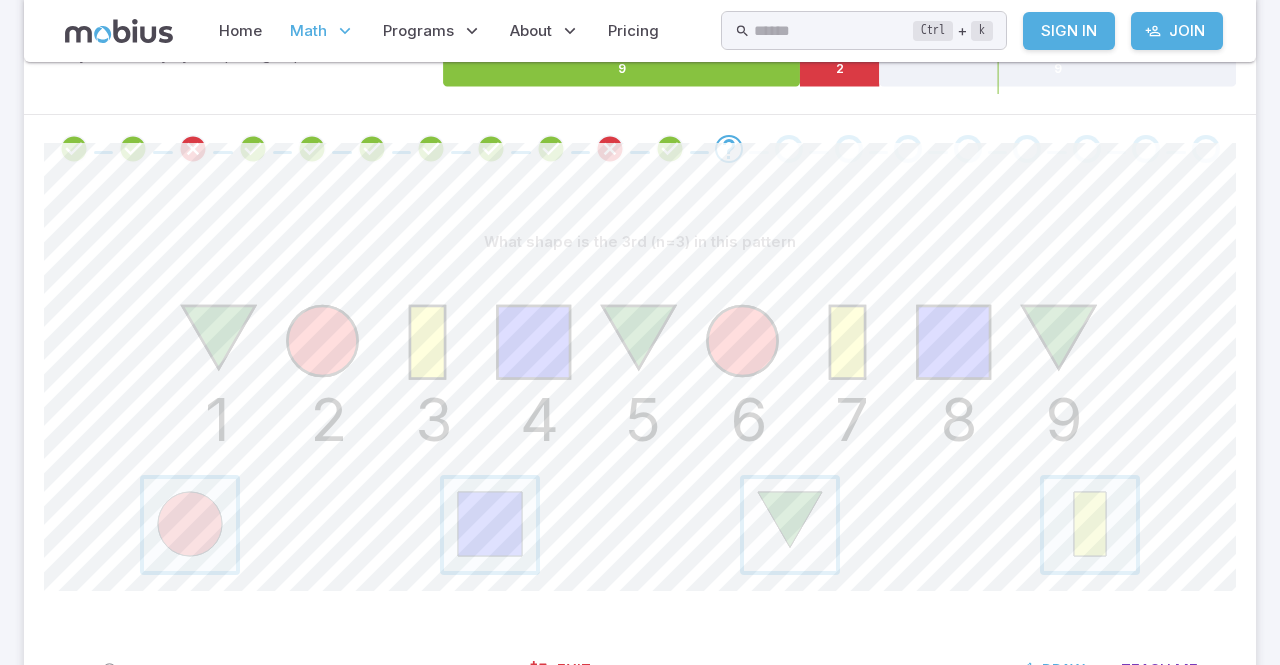 click at bounding box center [790, 525] 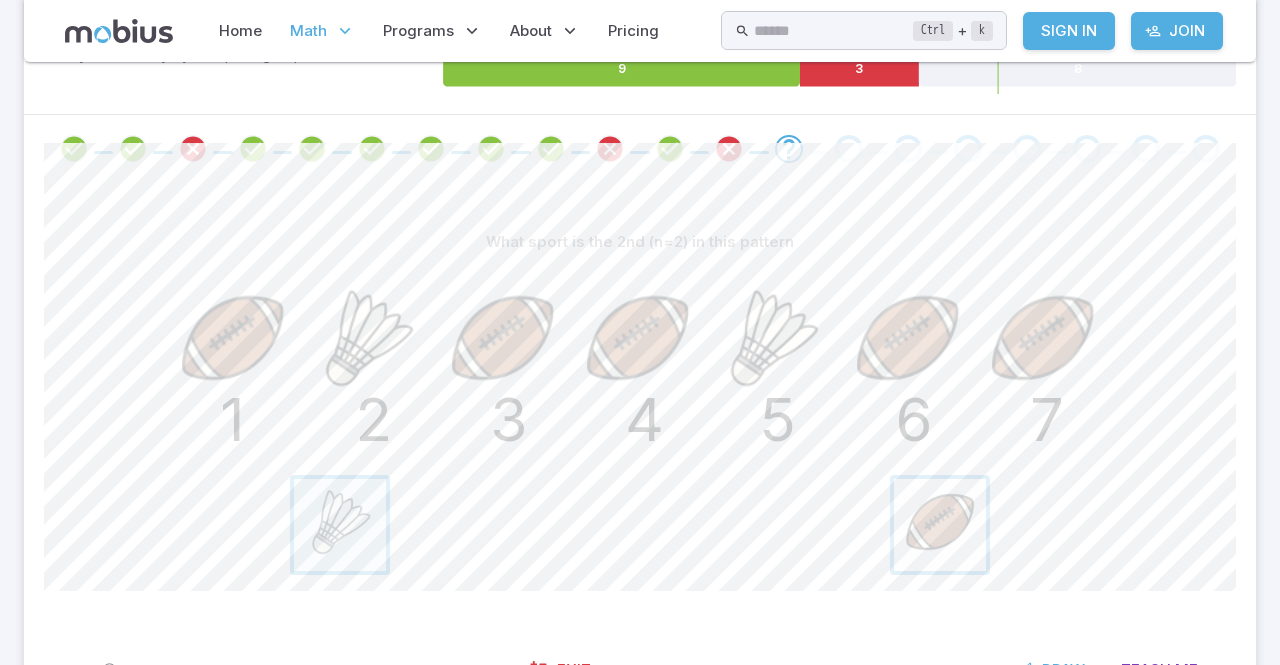 click at bounding box center [940, 525] 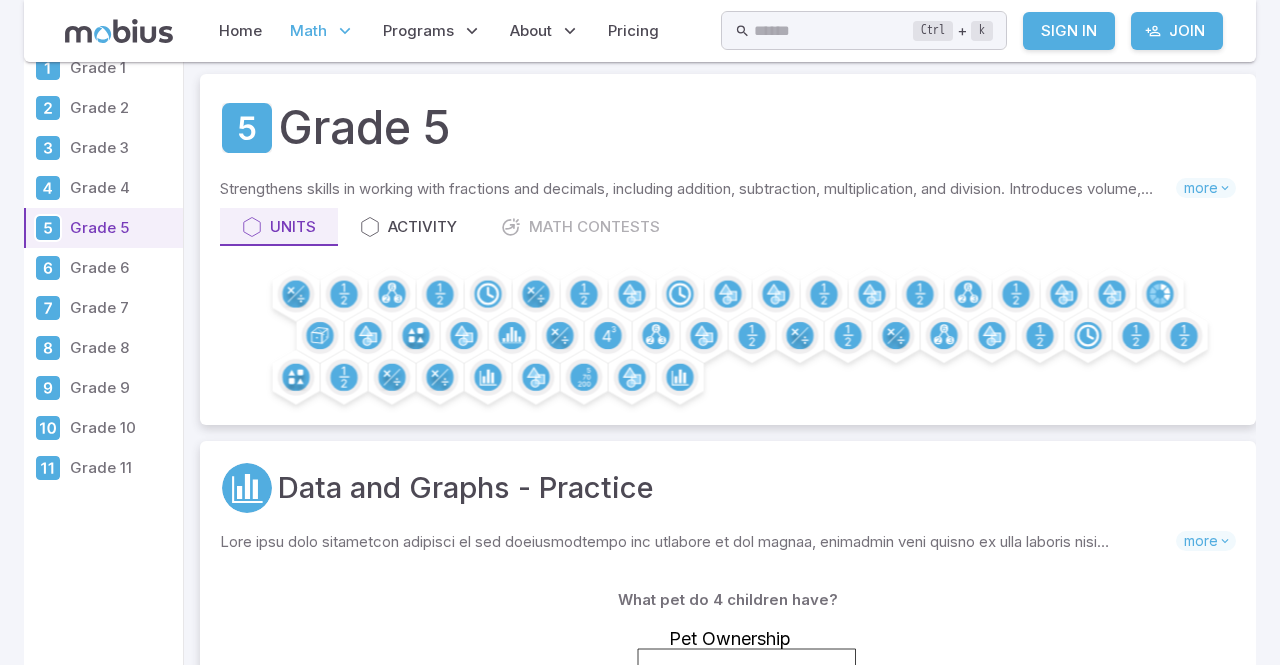scroll, scrollTop: 21, scrollLeft: 0, axis: vertical 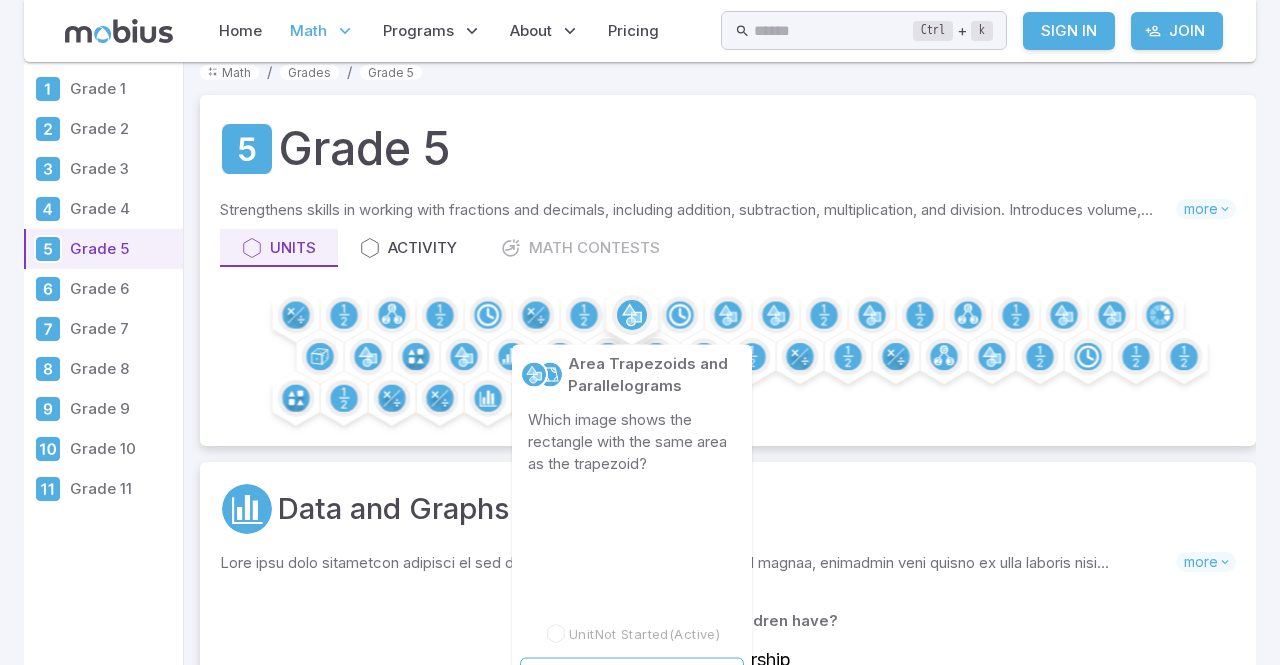 click 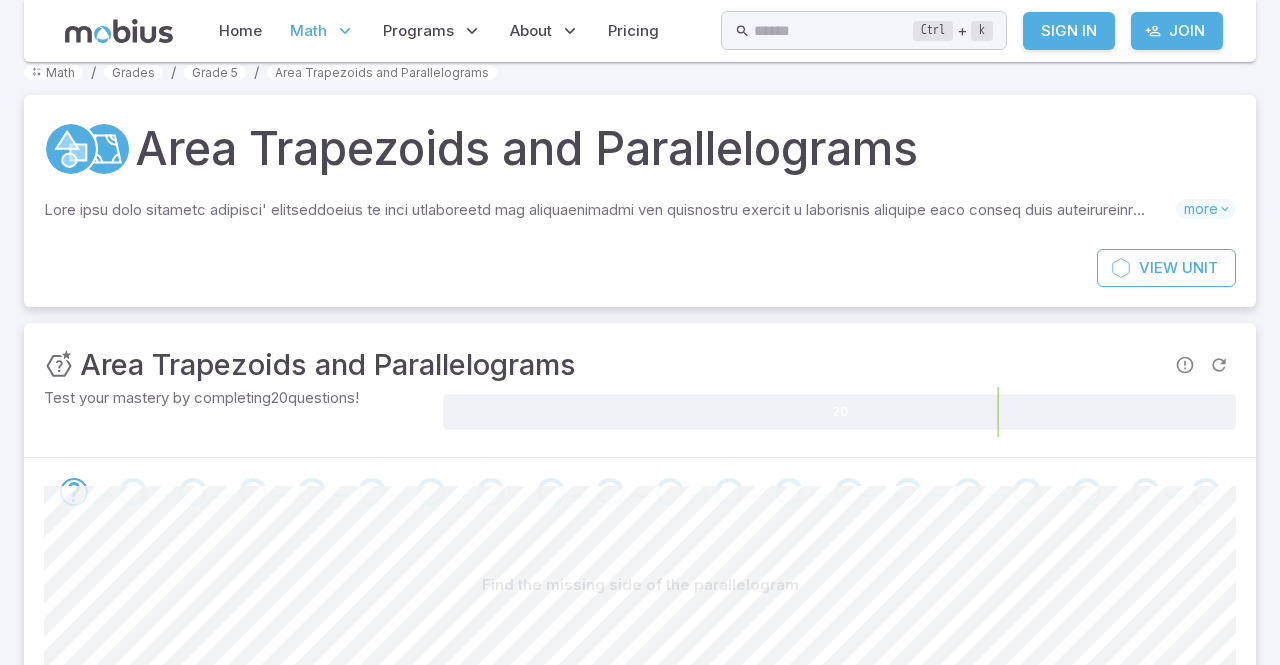 scroll, scrollTop: 0, scrollLeft: 0, axis: both 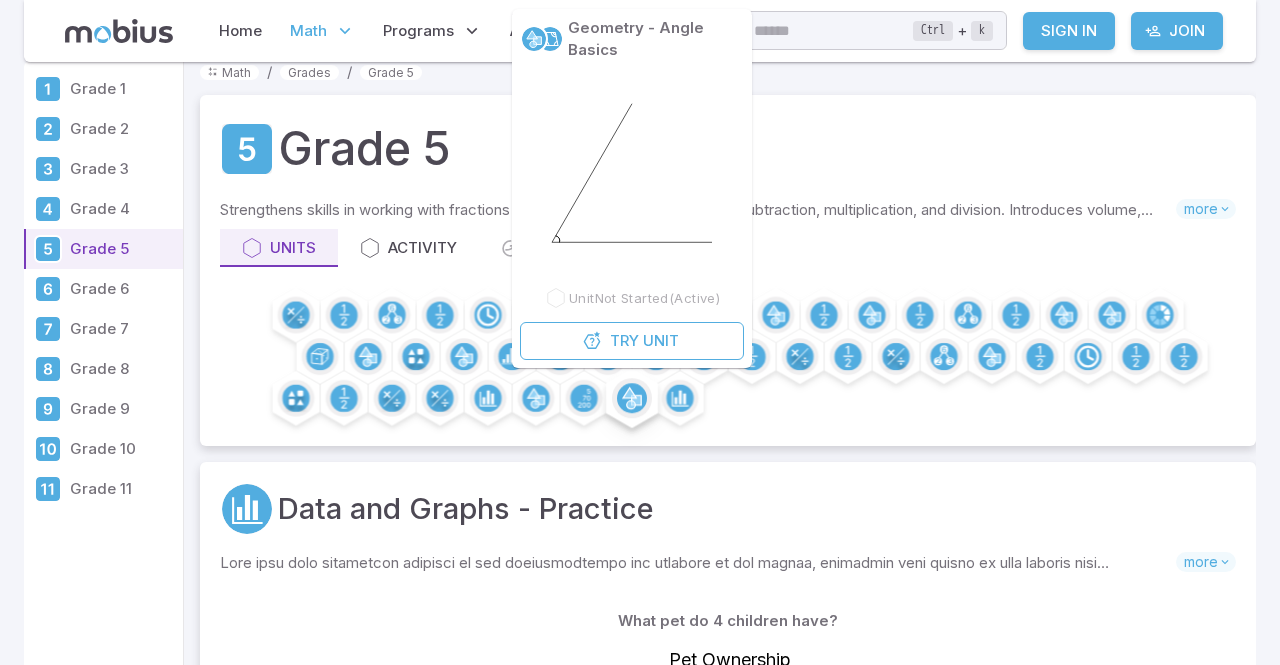 click 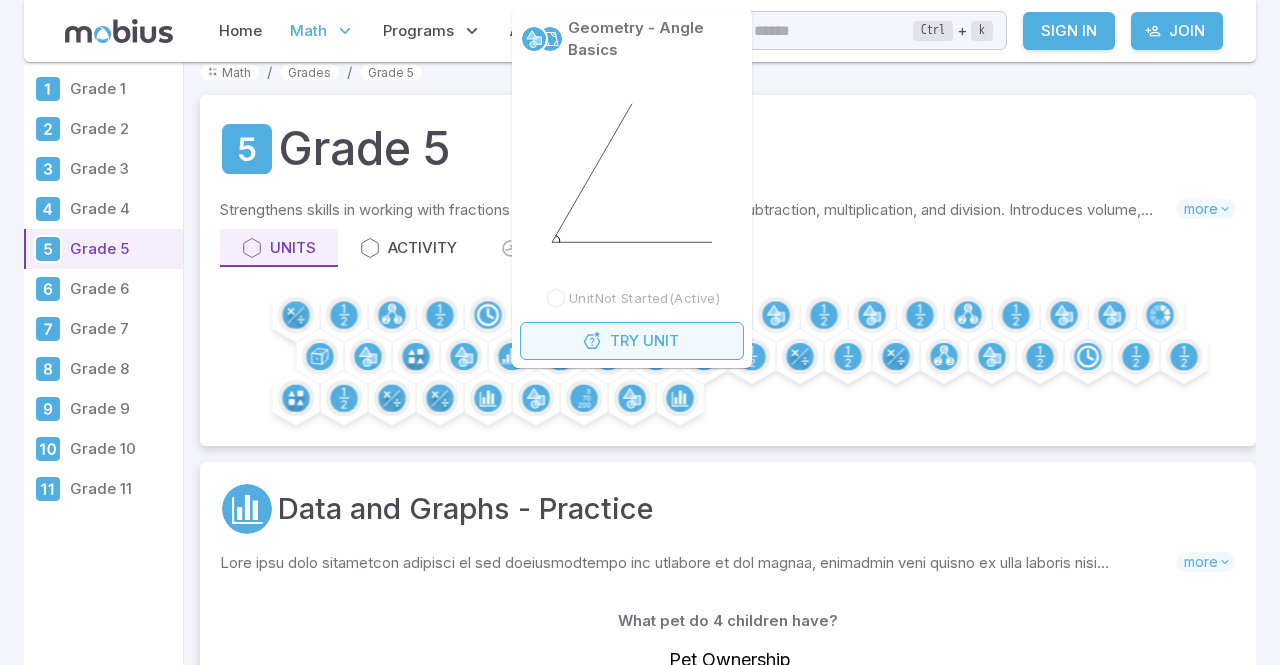 click on "Try Unit" at bounding box center (632, 341) 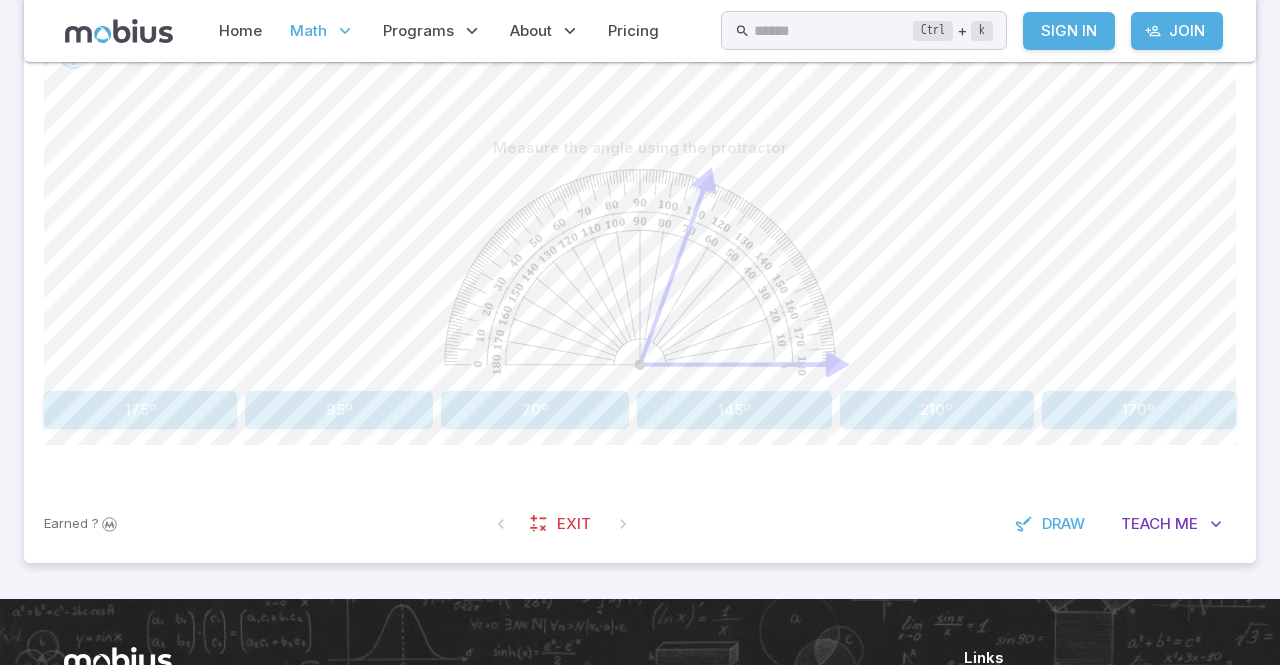 scroll, scrollTop: 460, scrollLeft: 0, axis: vertical 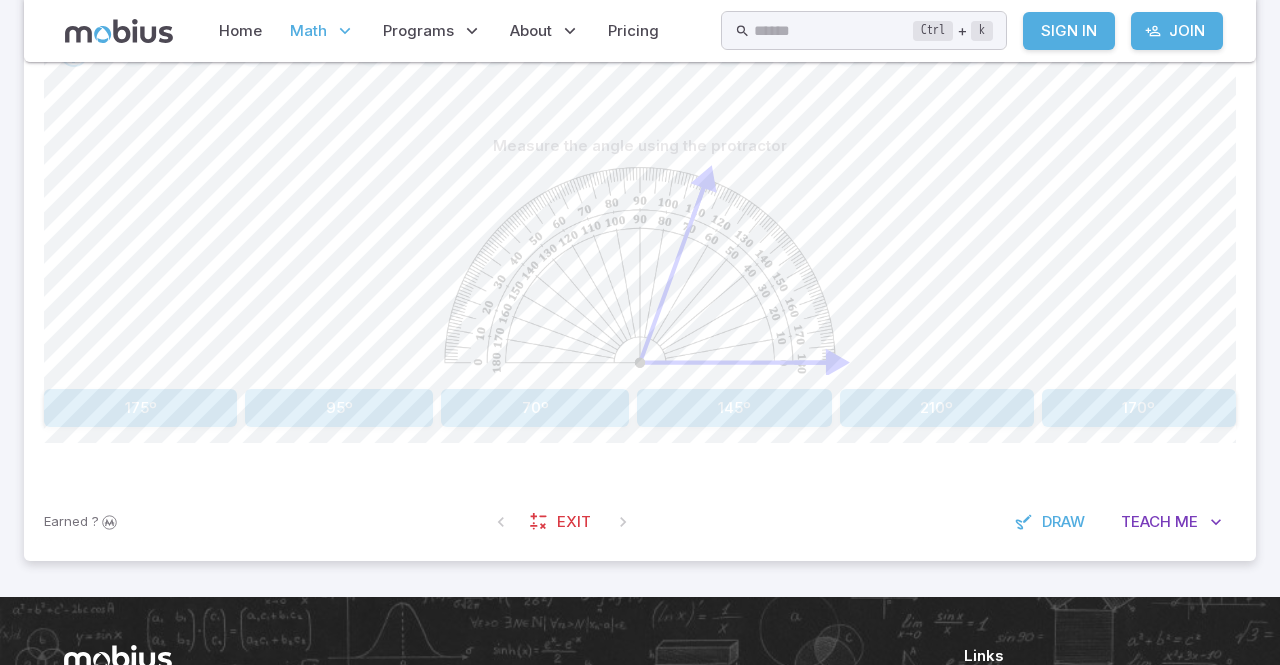 click on "70º" at bounding box center [535, 408] 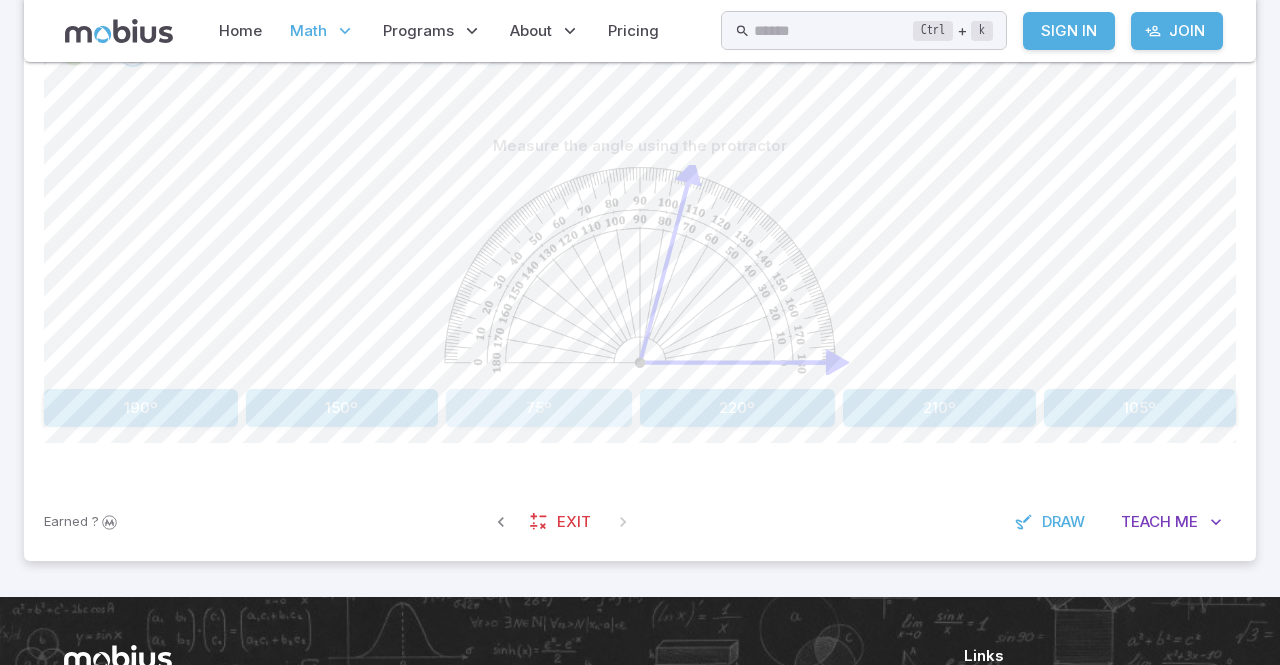 click on "75º" at bounding box center (539, 408) 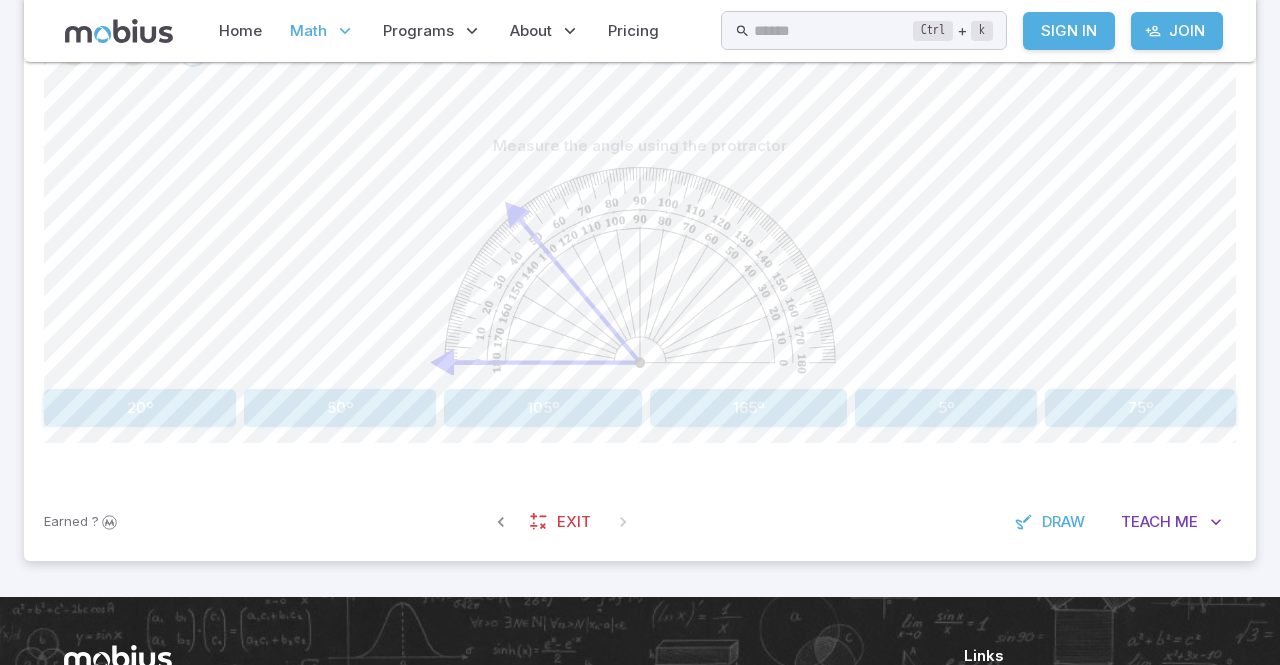 click on "Measure the angle using the protractor
20º 50º 105º 165º 5º 75º" at bounding box center (640, 277) 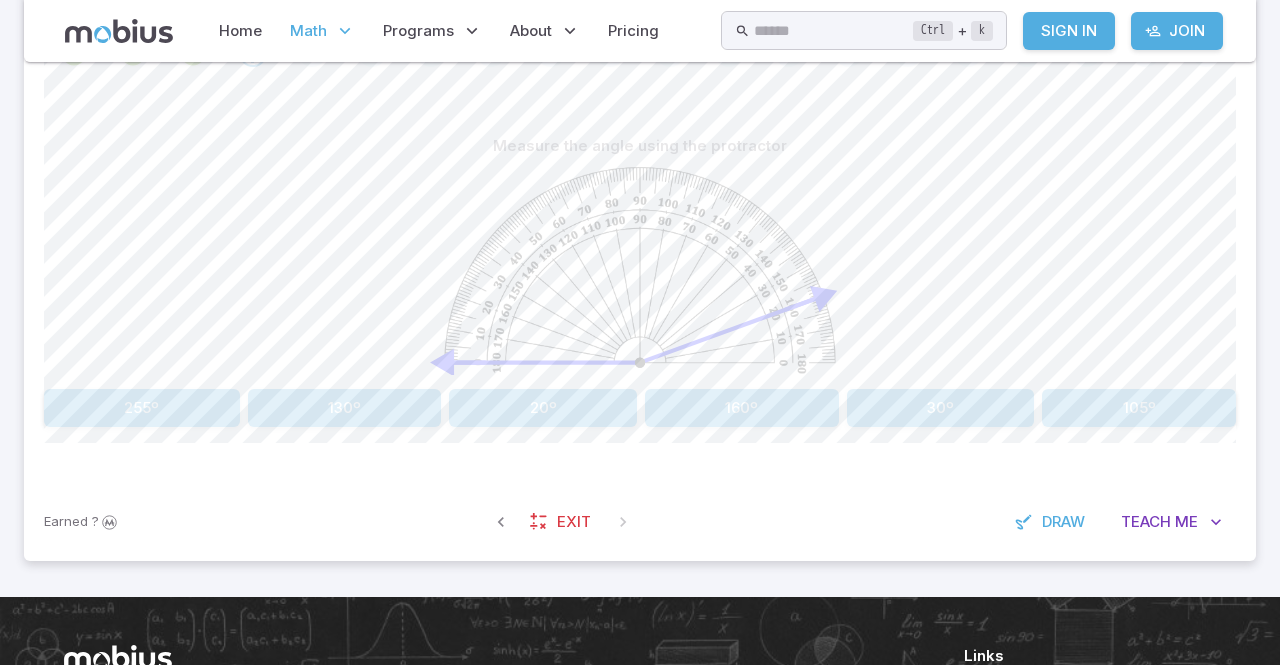 click on "20º" at bounding box center [543, 408] 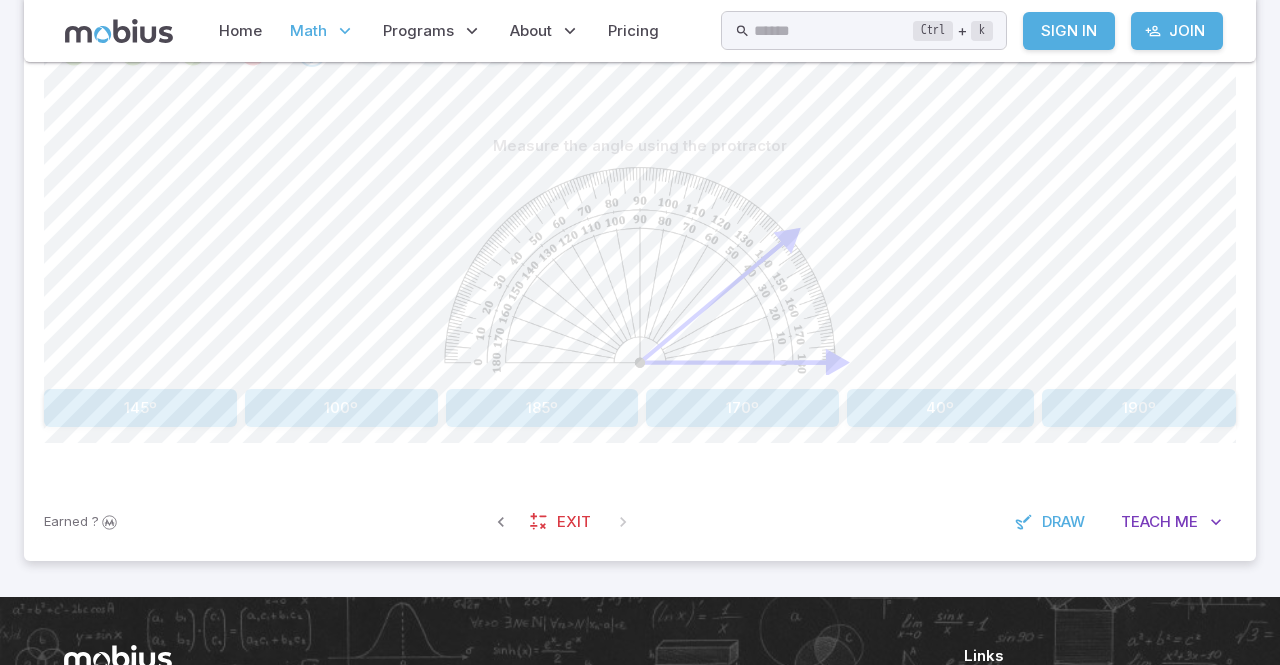 click on "145º" at bounding box center [140, 408] 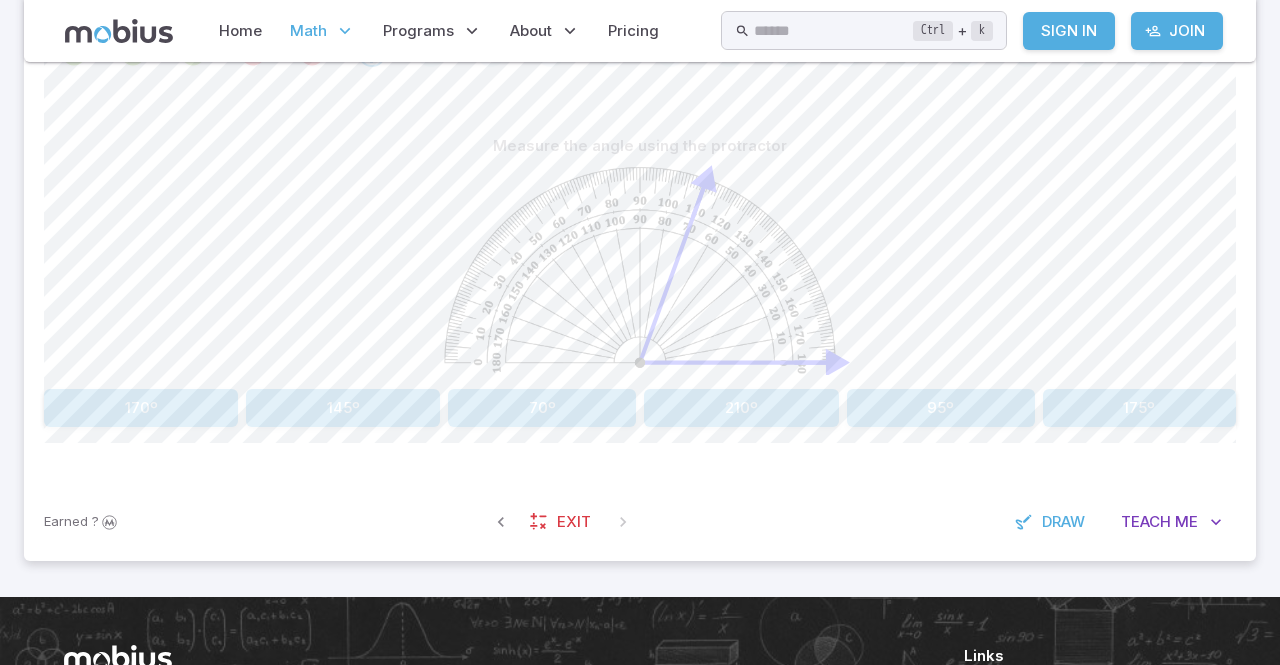 click on "70º" at bounding box center [542, 408] 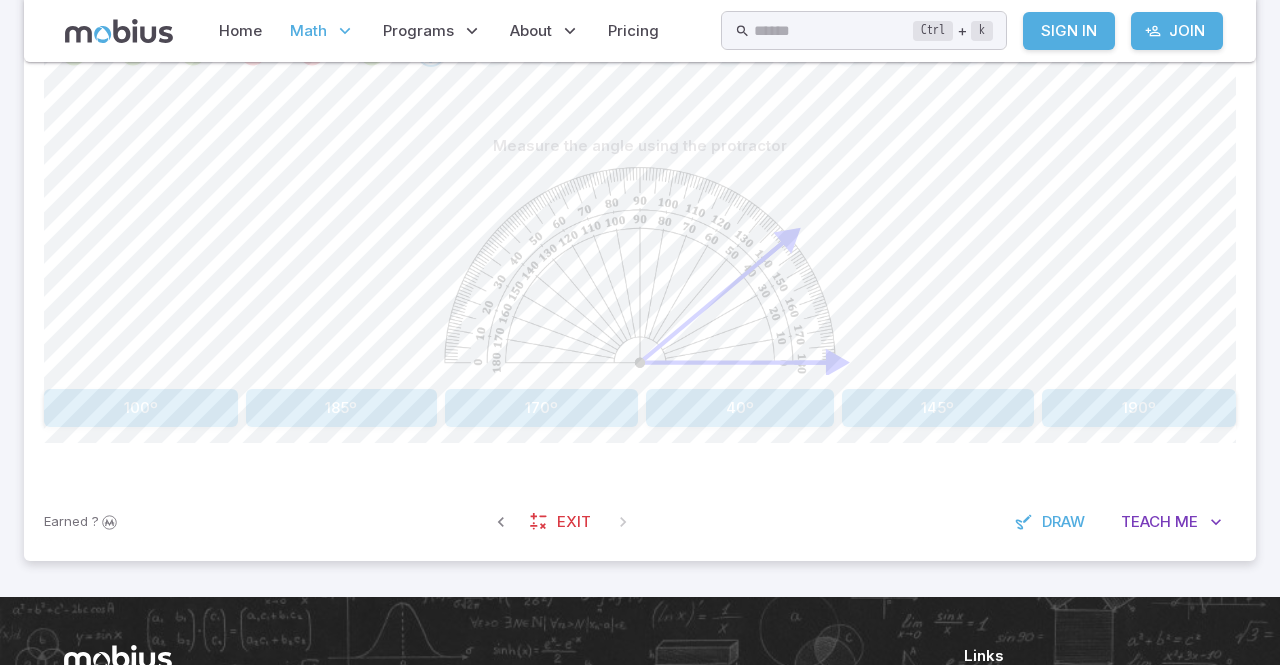 click on "40º" at bounding box center [740, 408] 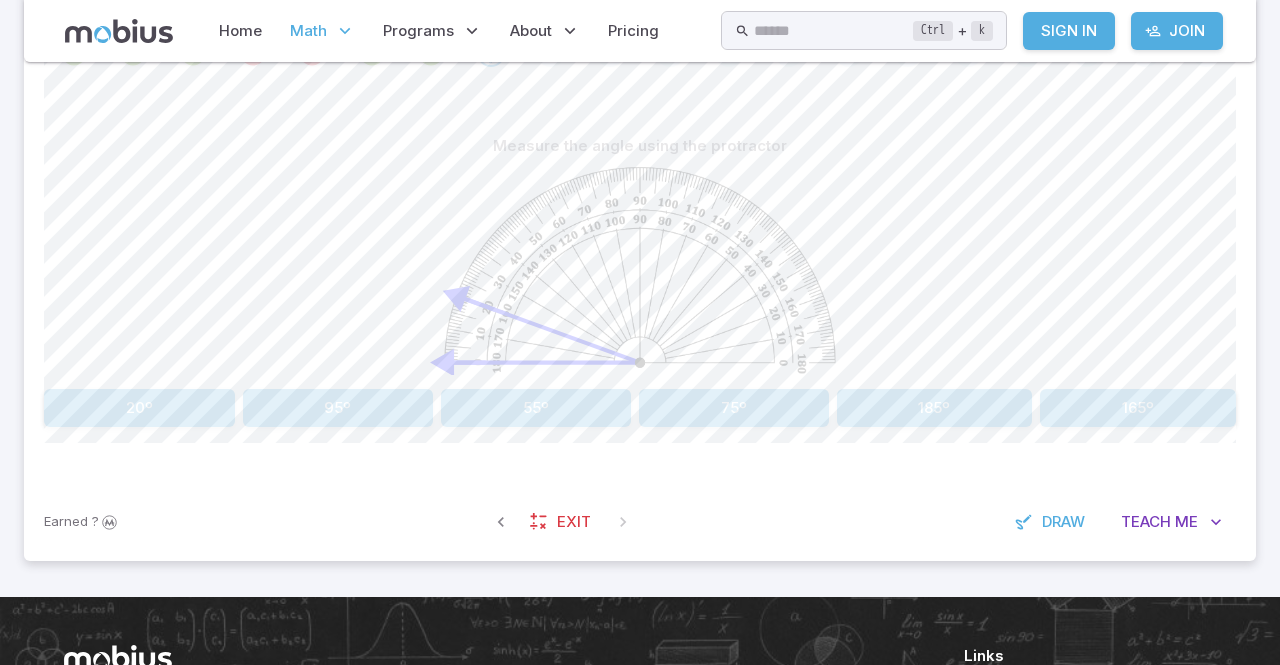 click on "20º" at bounding box center (139, 408) 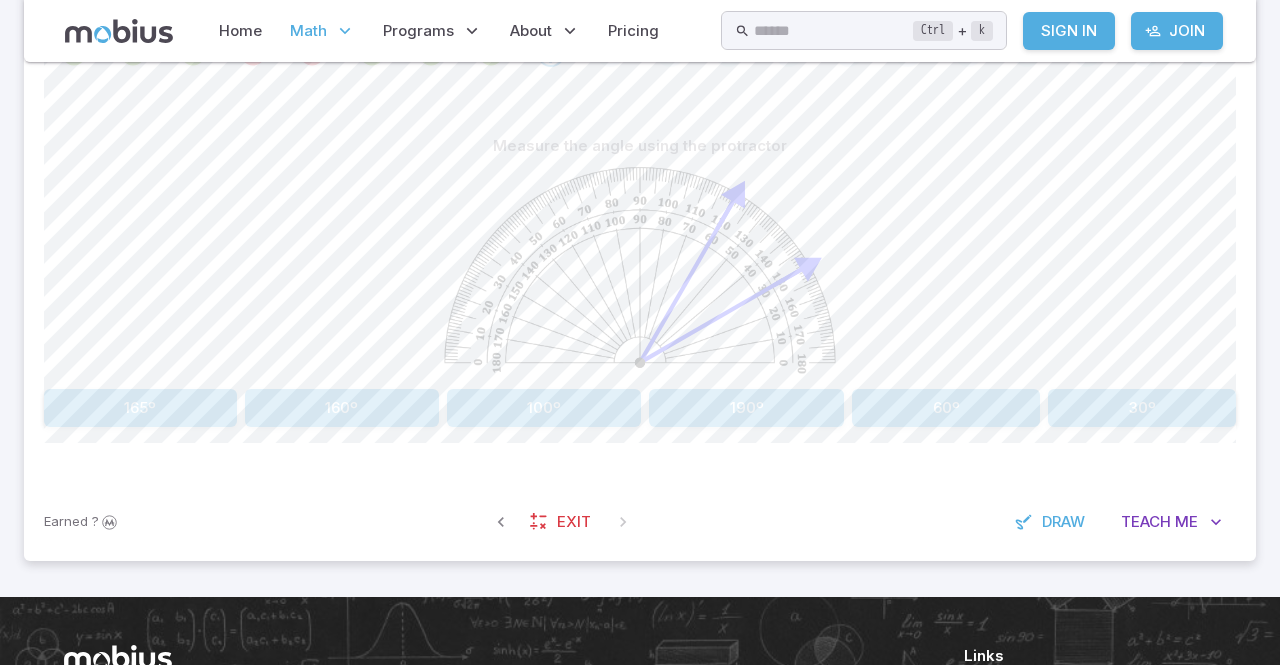 click on "60º" at bounding box center [946, 408] 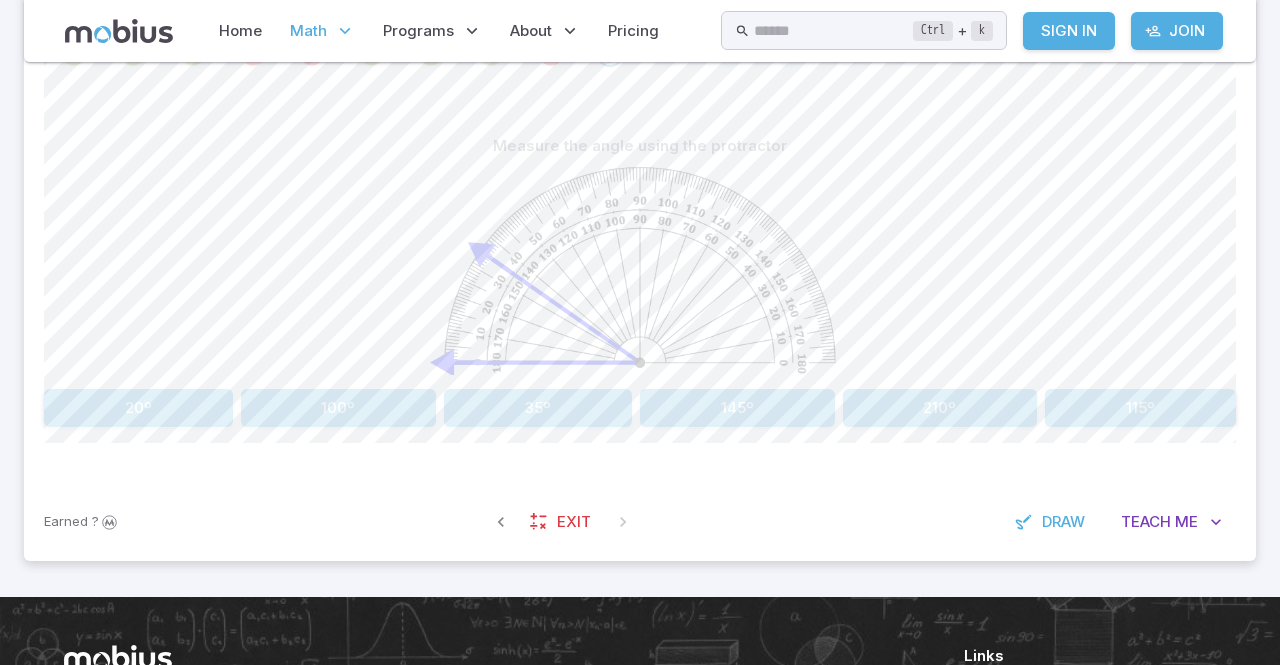 click on "35º" at bounding box center (538, 408) 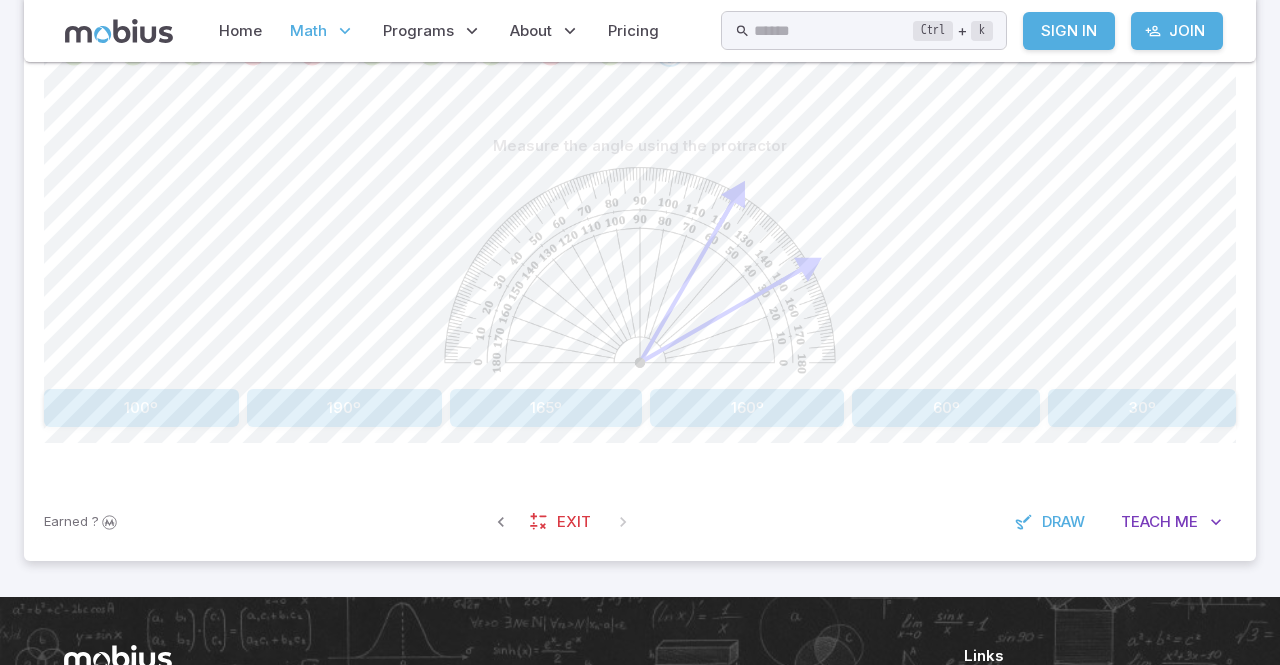 click on "30º" at bounding box center [1142, 408] 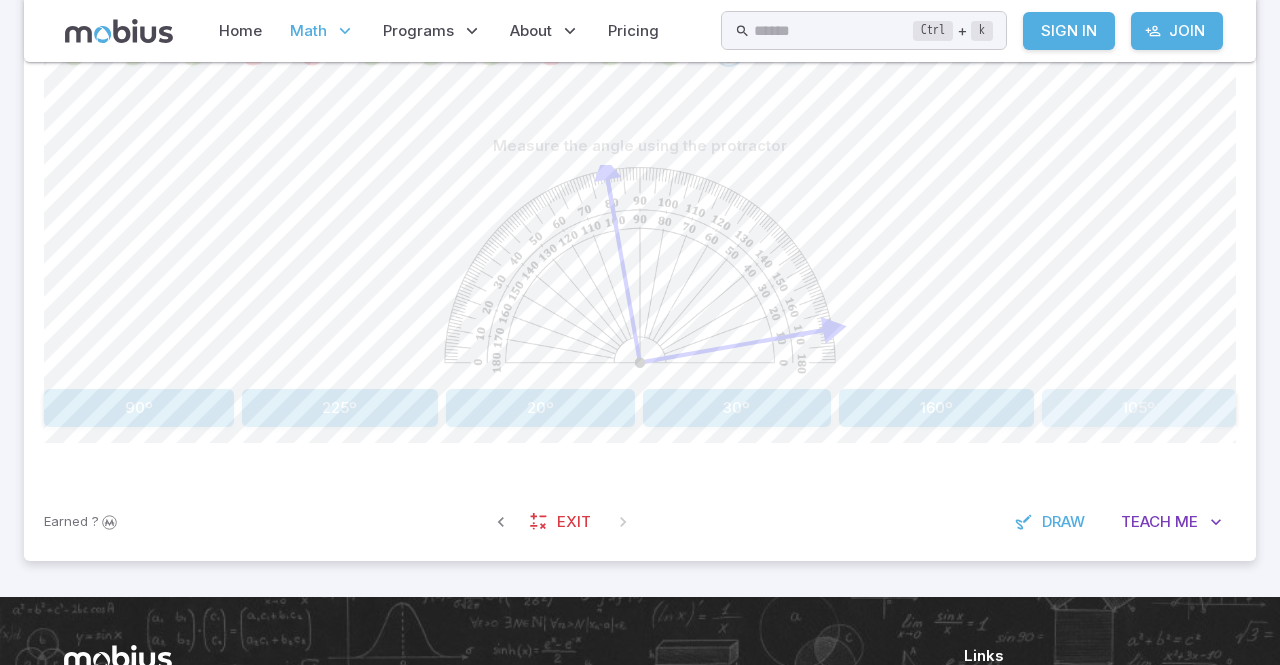 click on "105º" at bounding box center [1139, 408] 